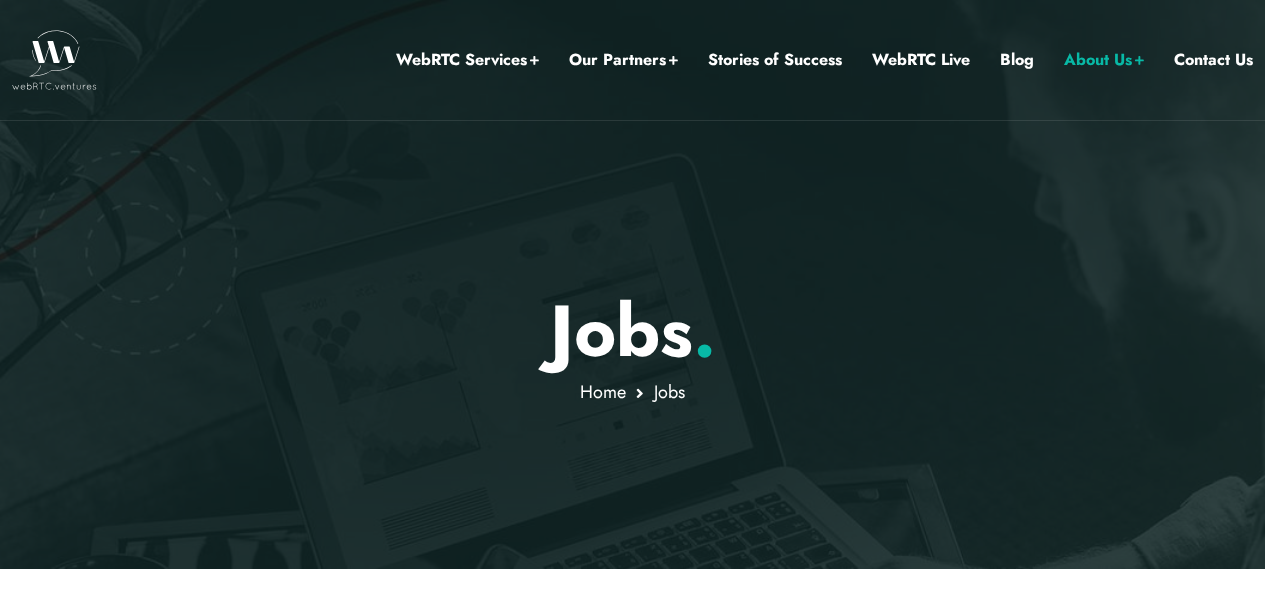 scroll, scrollTop: 0, scrollLeft: 0, axis: both 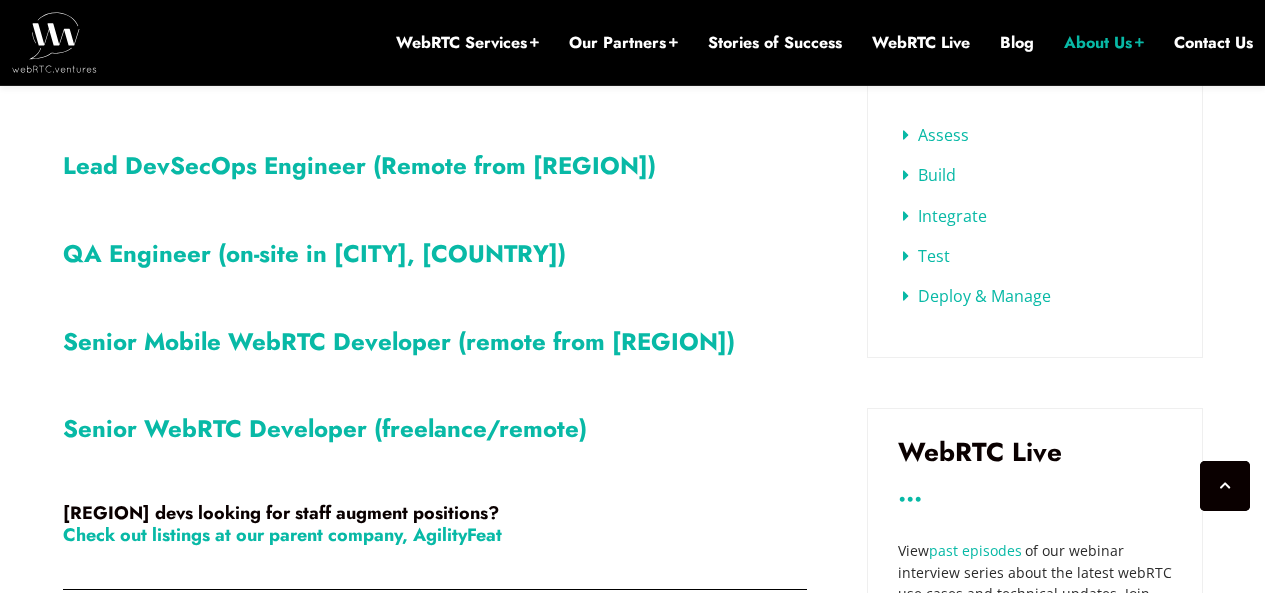 click on "QA Engineer (on-site in Montreal, Canada)" at bounding box center [314, 253] 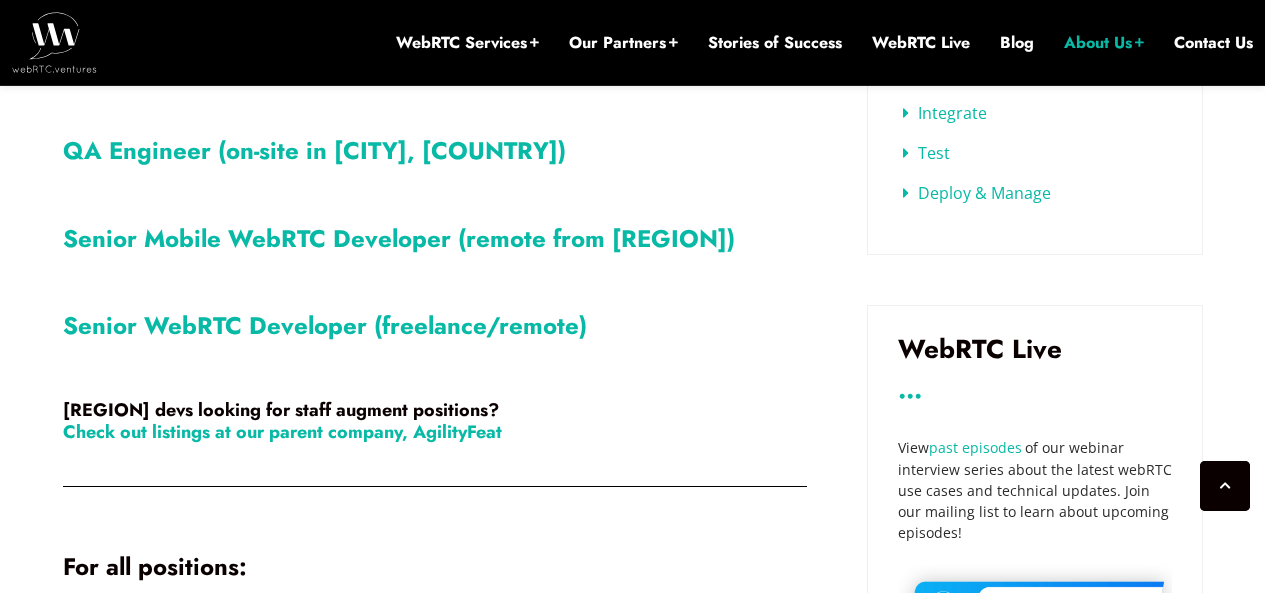 scroll, scrollTop: 970, scrollLeft: 0, axis: vertical 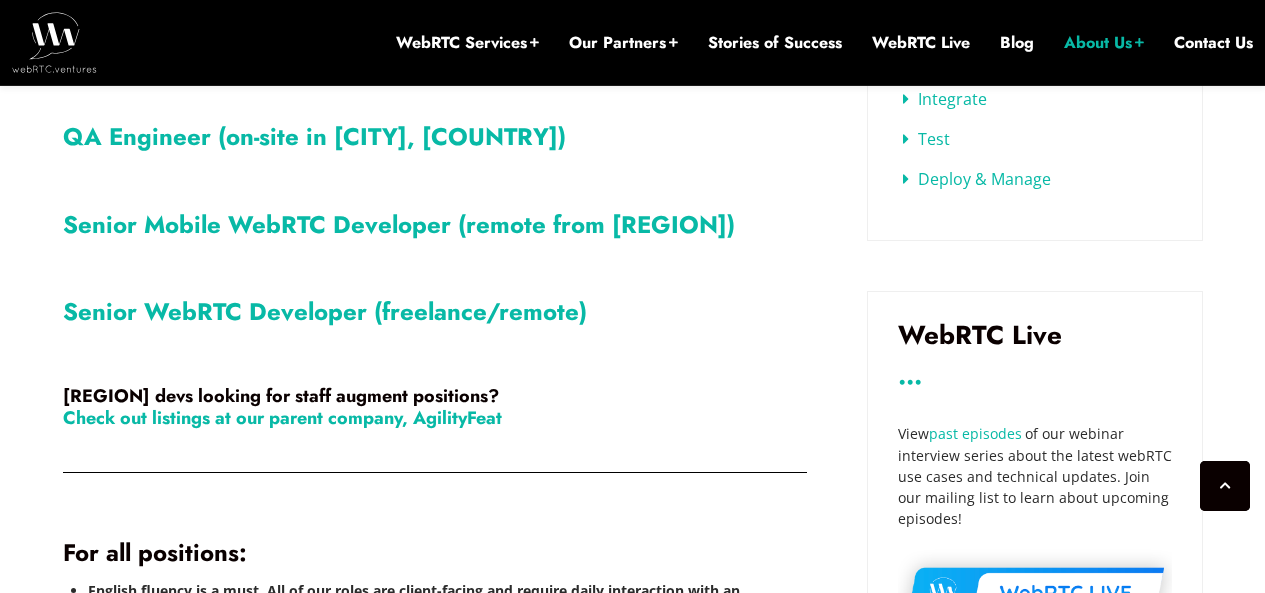 click on "Check out listings at our parent company, AgilityFeat" at bounding box center [282, 418] 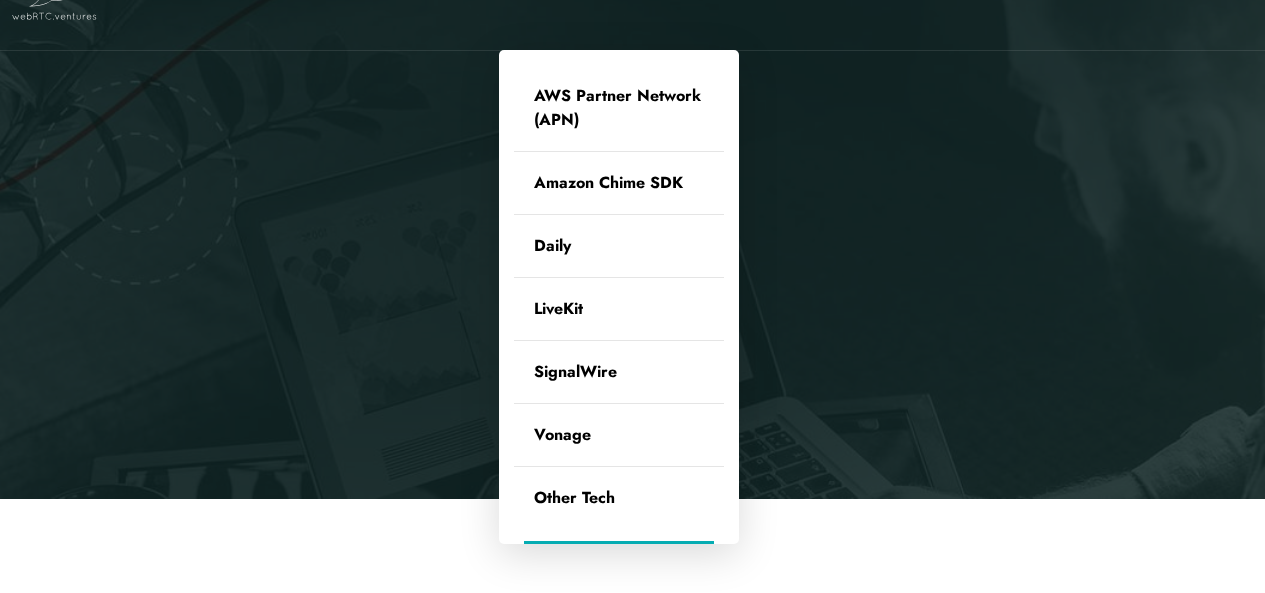 scroll, scrollTop: 0, scrollLeft: 0, axis: both 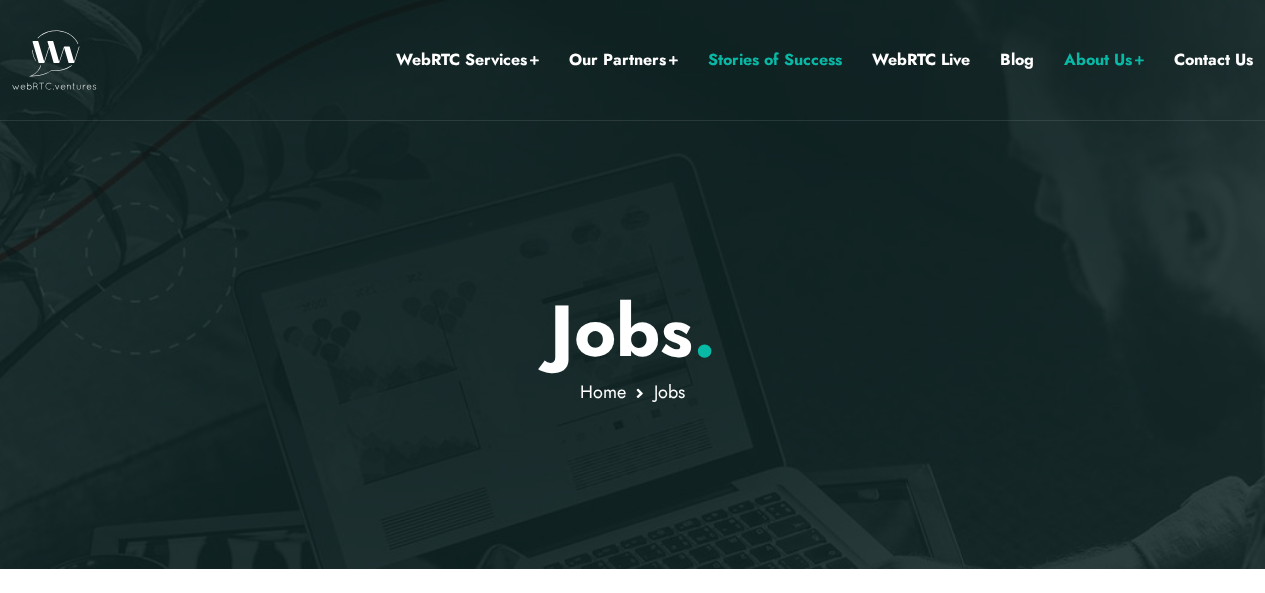 click on "Stories of Success" at bounding box center [775, 60] 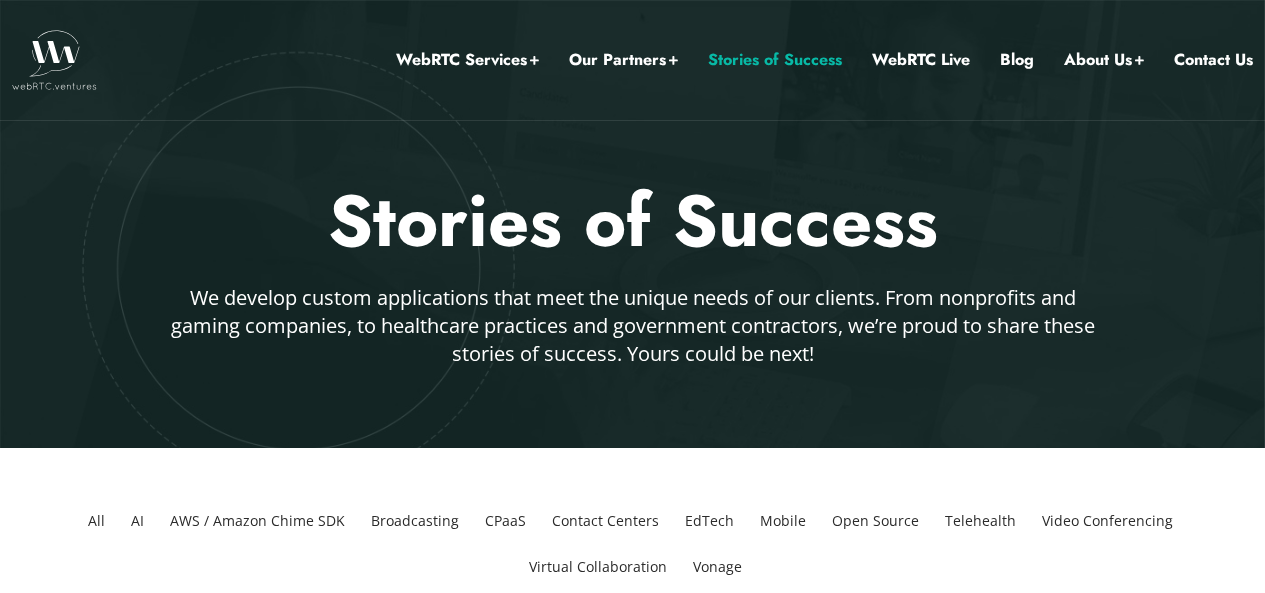 scroll, scrollTop: 288, scrollLeft: 0, axis: vertical 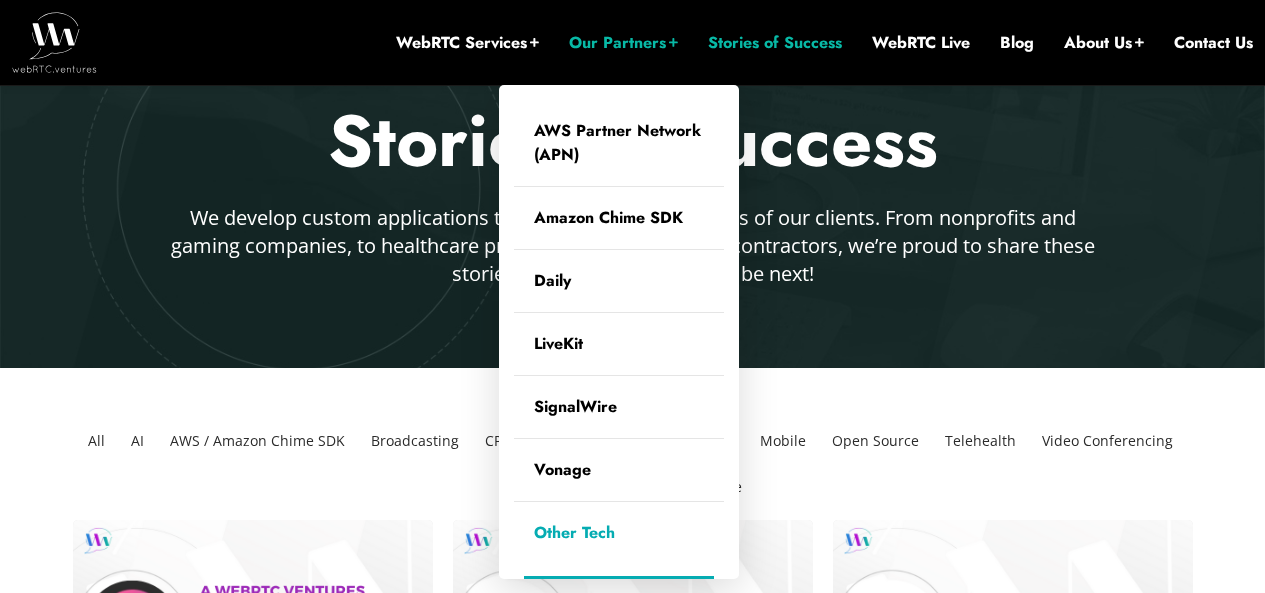 click on "Other Tech" at bounding box center (619, 533) 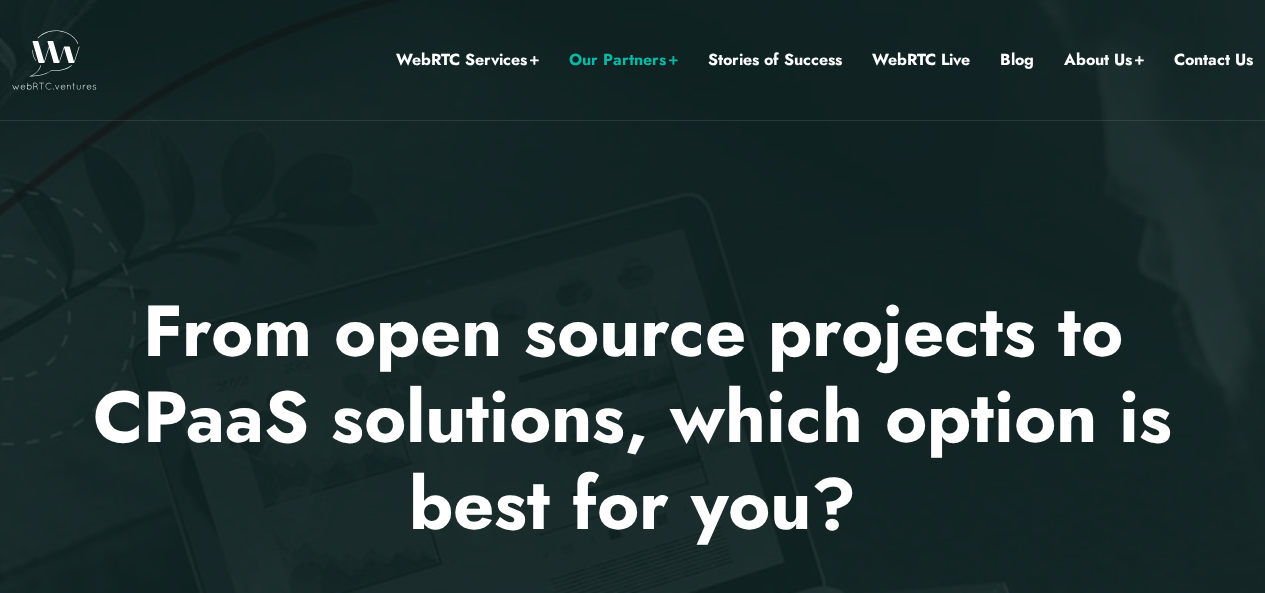 scroll, scrollTop: 0, scrollLeft: 0, axis: both 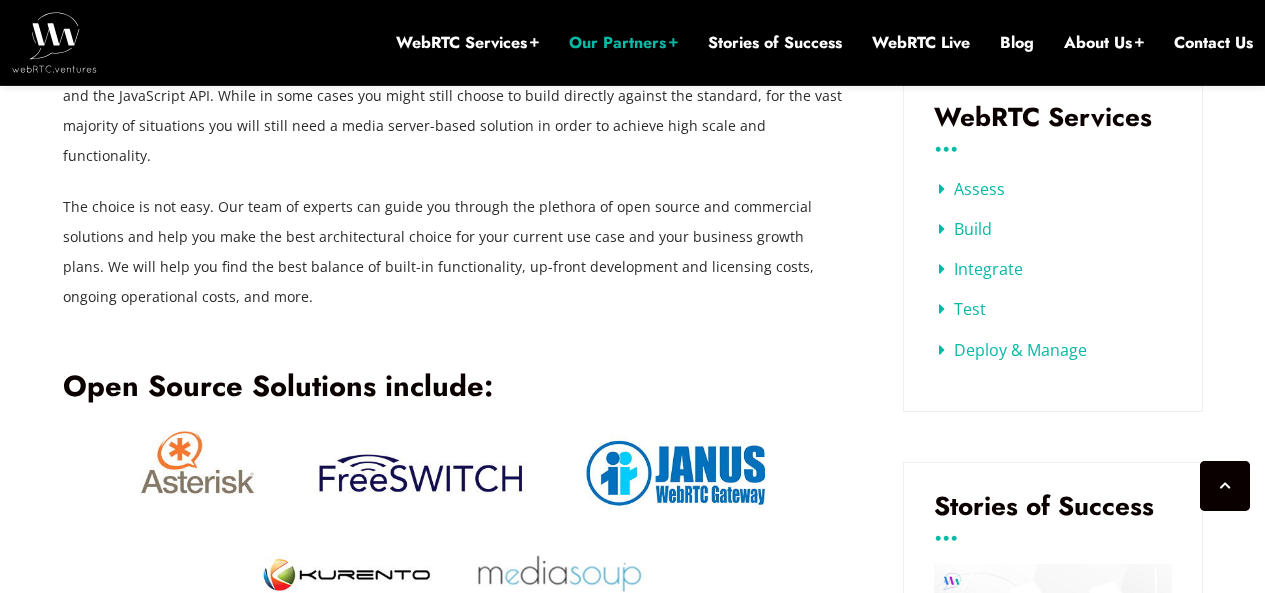 click on "Test" at bounding box center [962, 309] 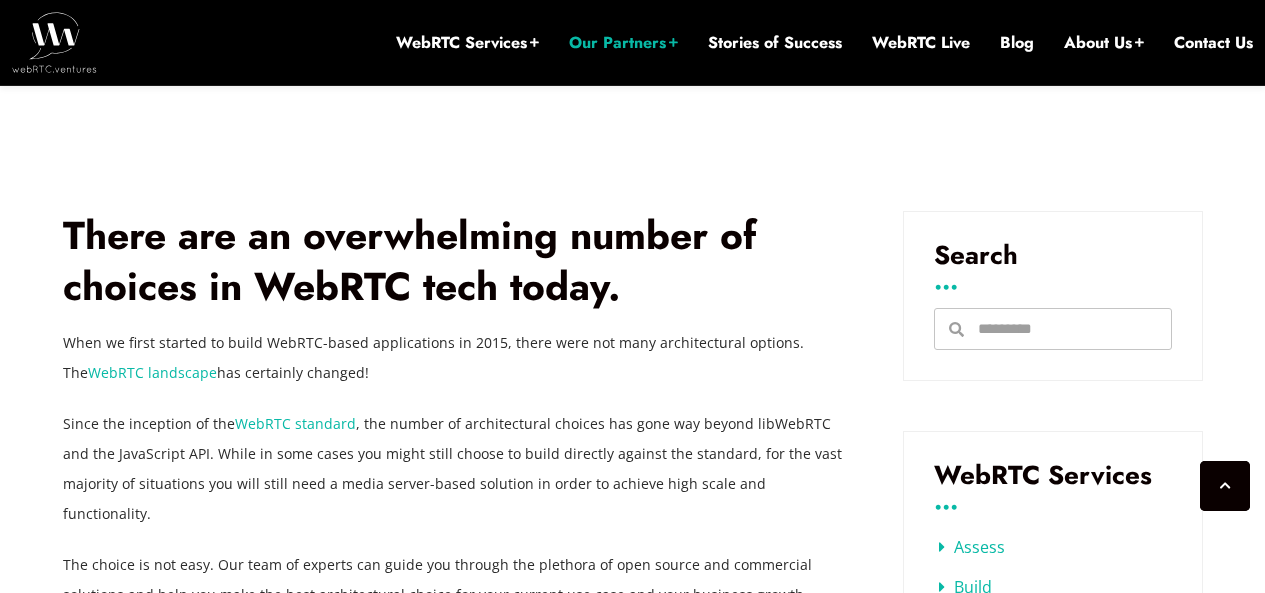 scroll, scrollTop: 720, scrollLeft: 0, axis: vertical 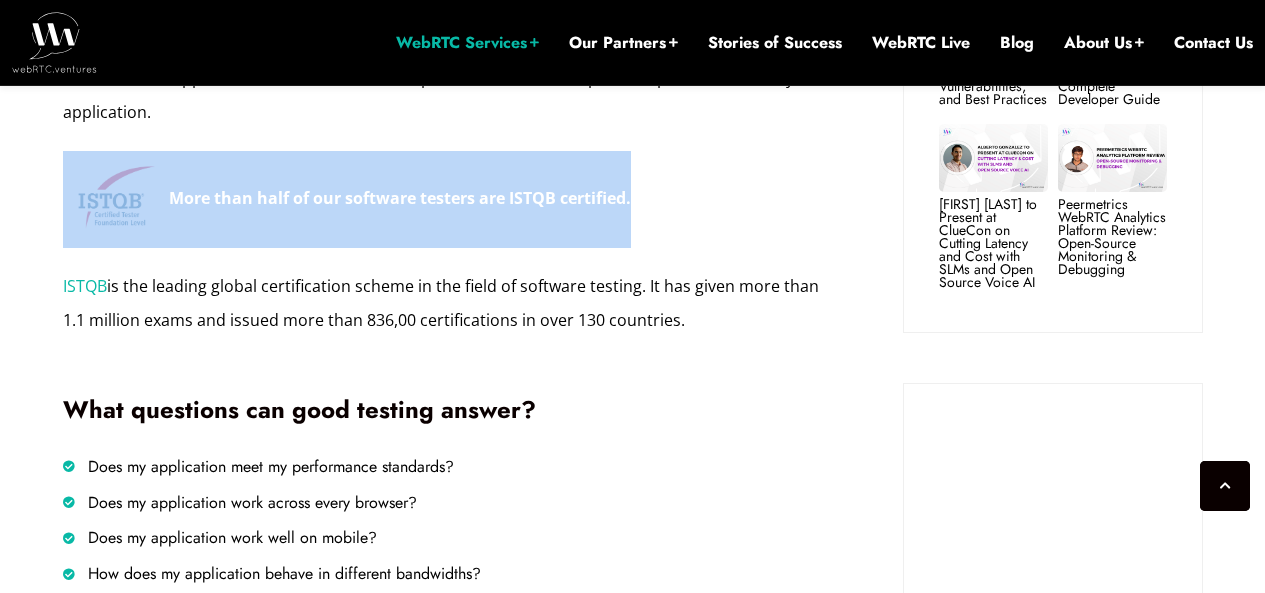 drag, startPoint x: 131, startPoint y: 153, endPoint x: 666, endPoint y: 144, distance: 535.0757 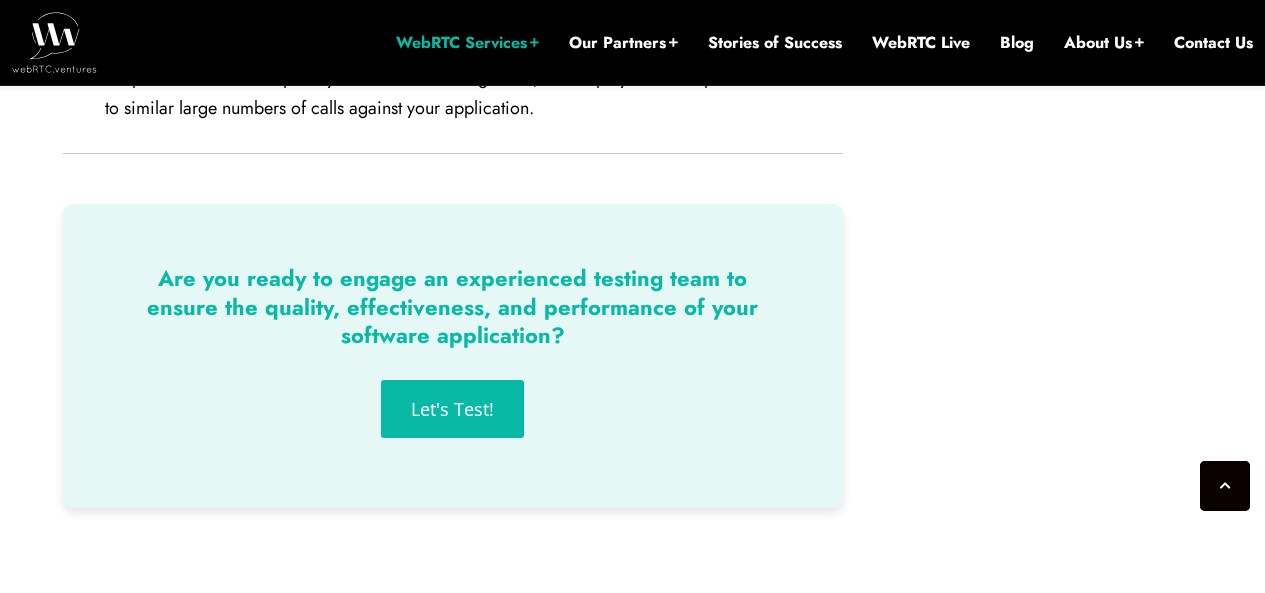 scroll, scrollTop: 3403, scrollLeft: 0, axis: vertical 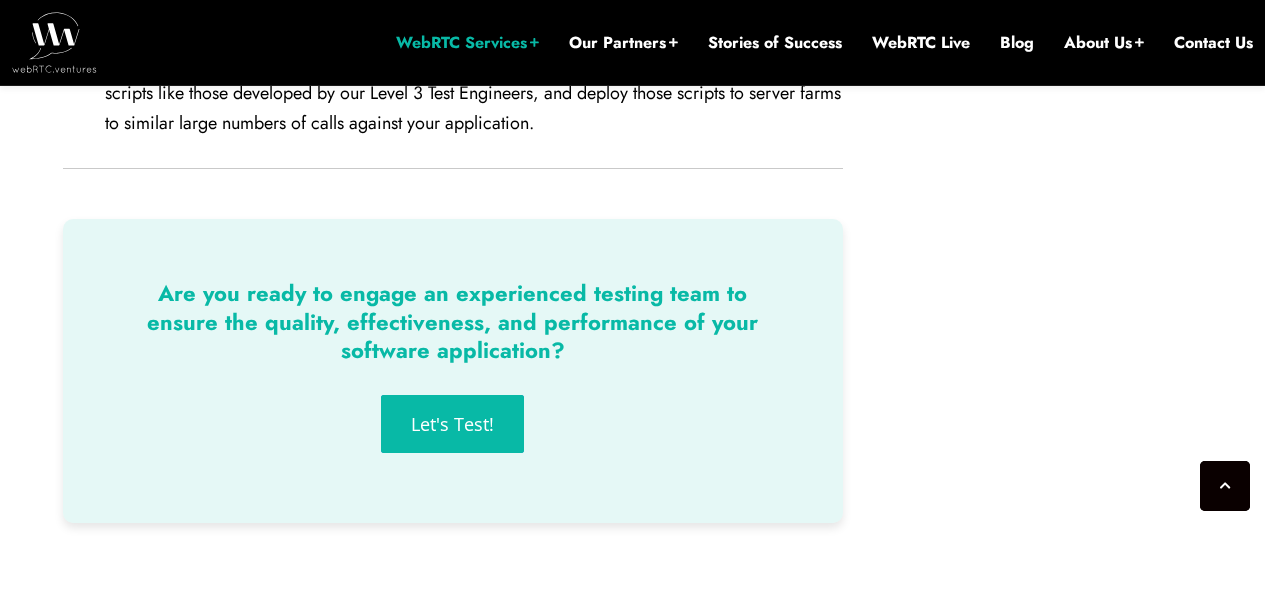 click on "Let's Test!" at bounding box center (452, 424) 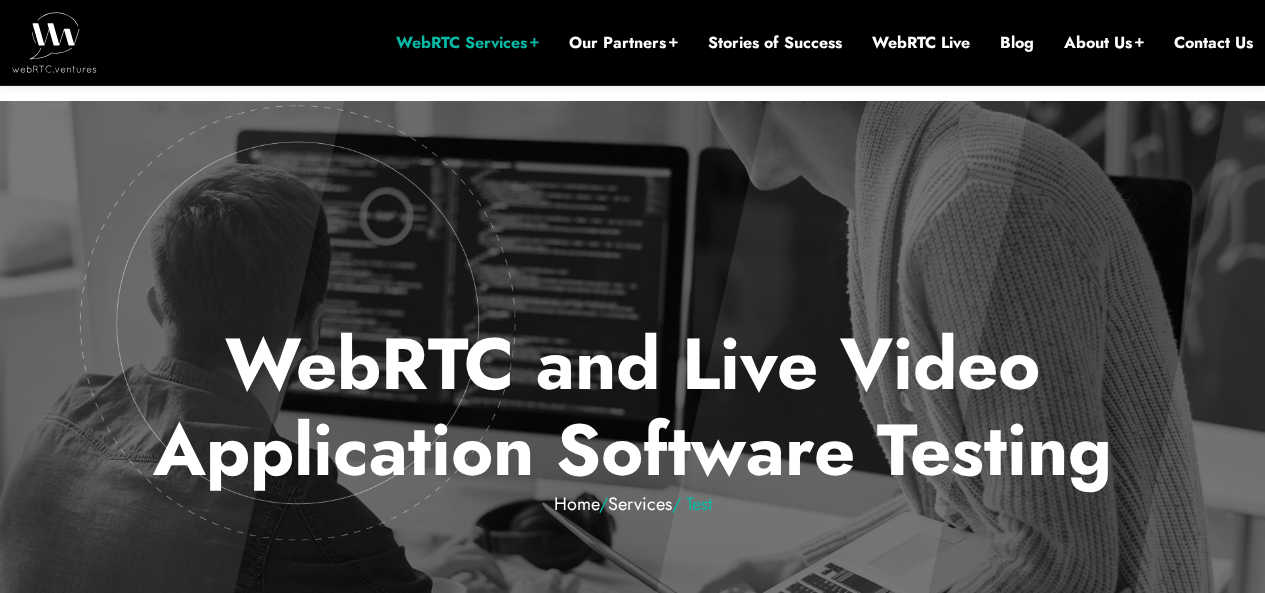 scroll, scrollTop: 0, scrollLeft: 0, axis: both 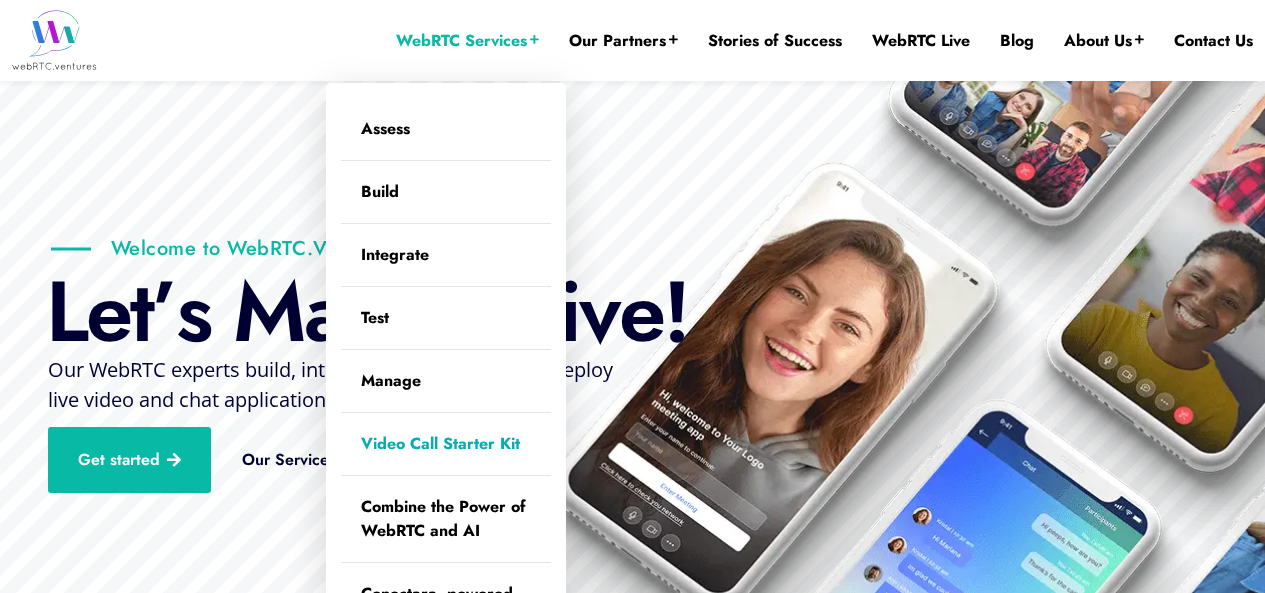 click on "Video Call Starter Kit" at bounding box center [446, 444] 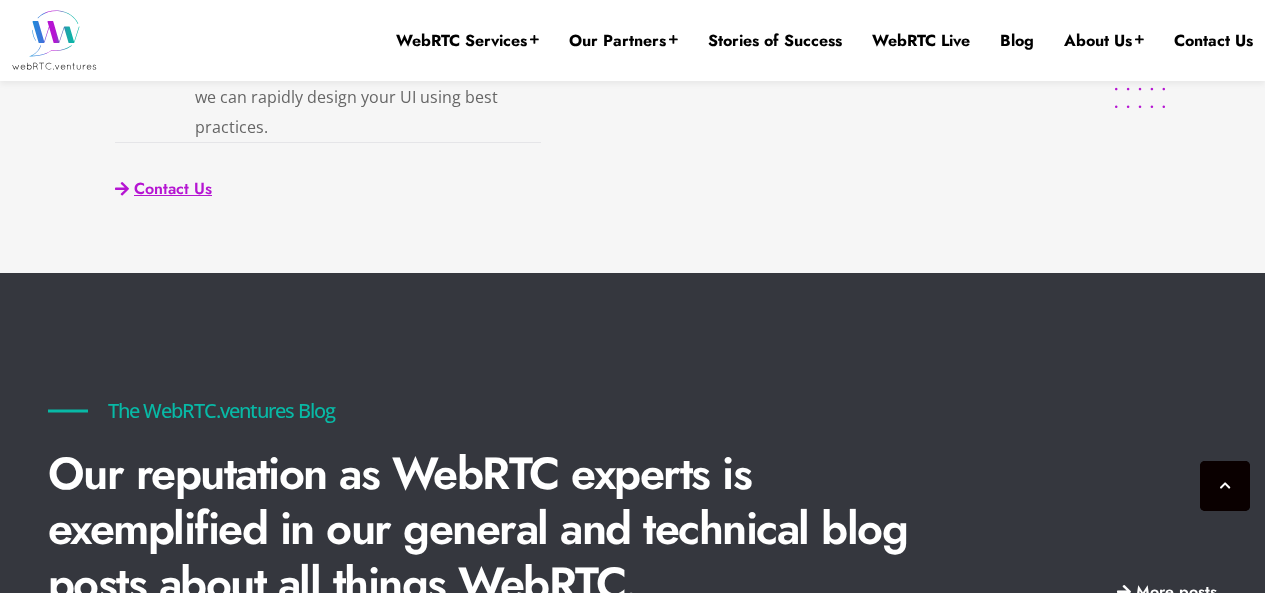 scroll, scrollTop: 4333, scrollLeft: 0, axis: vertical 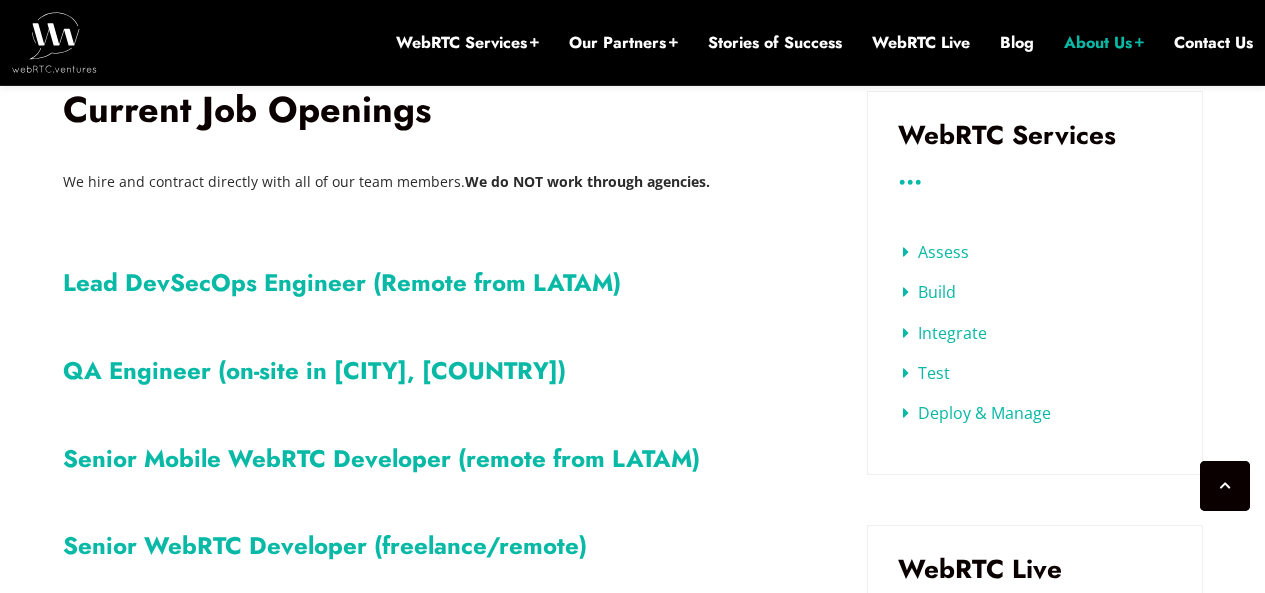 click on "QA Engineer (on-site in [CITY], [COUNTRY])" at bounding box center [314, 370] 